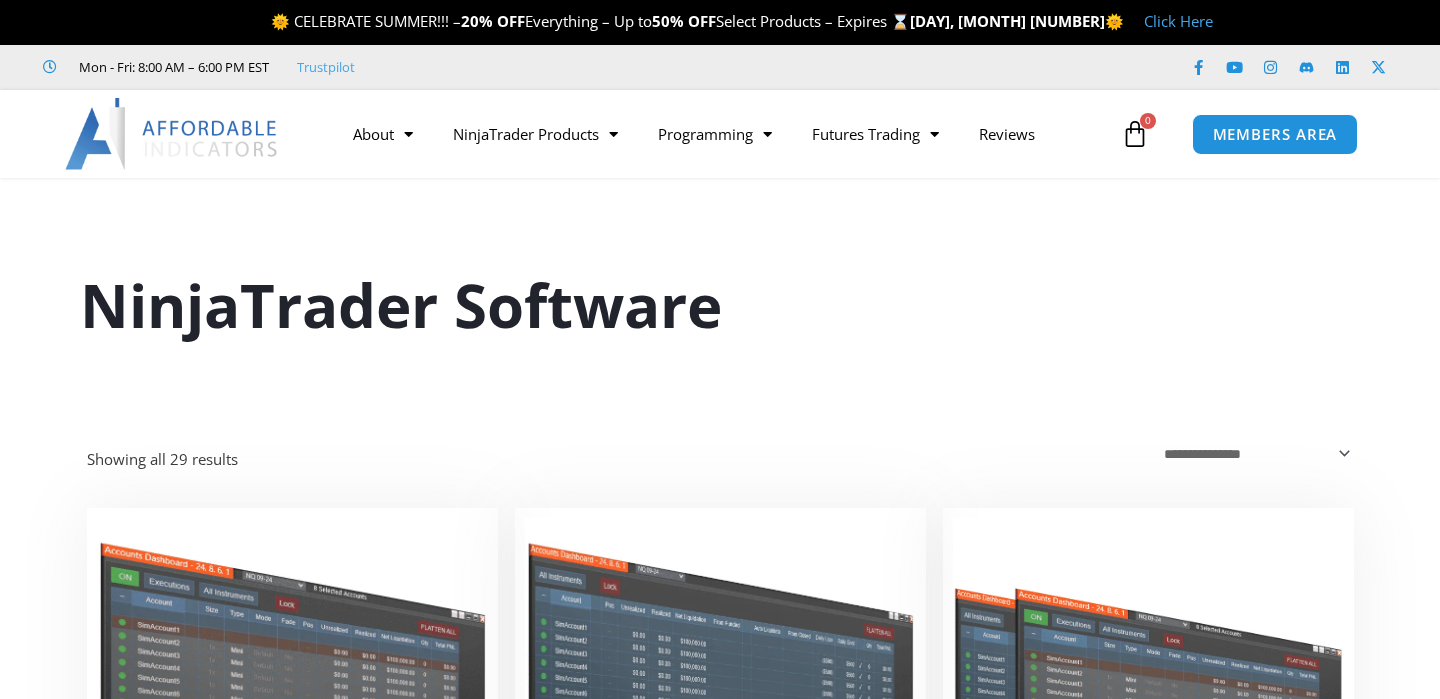 scroll, scrollTop: 0, scrollLeft: 0, axis: both 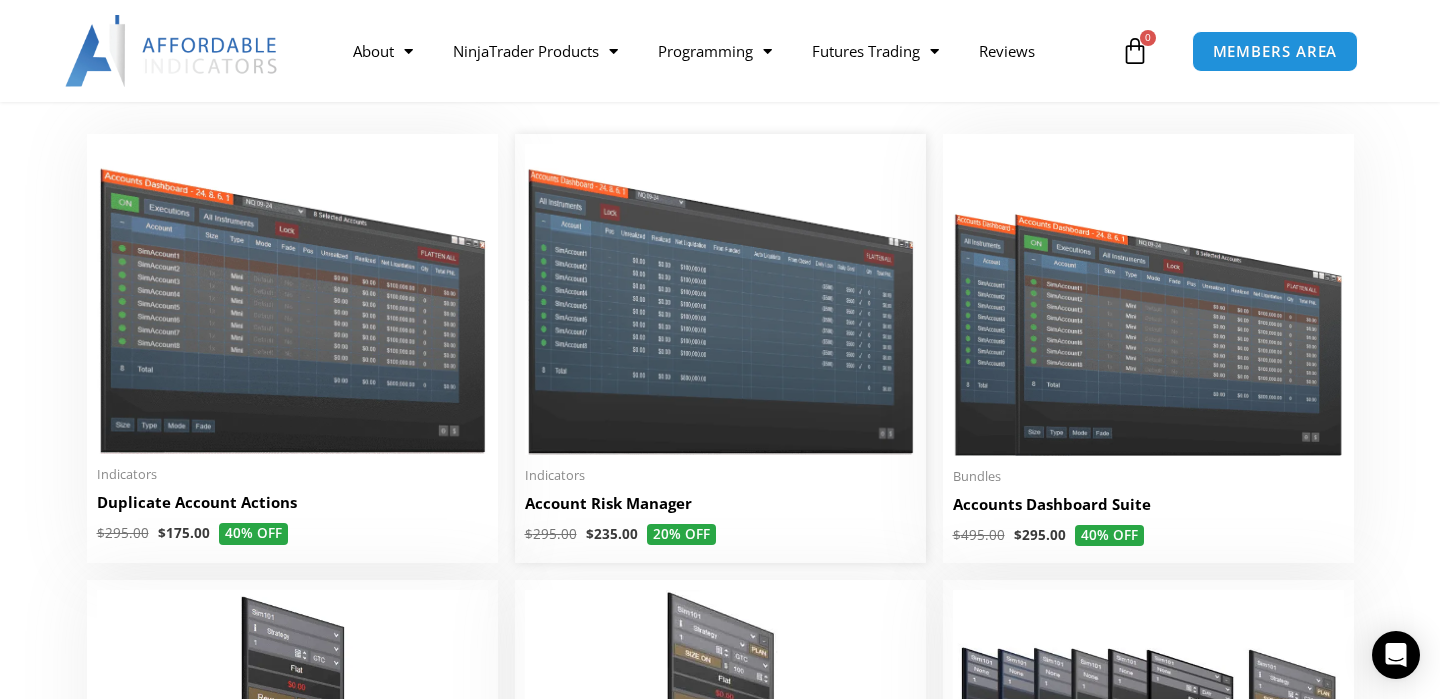 click on "Indicators" at bounding box center [720, 475] 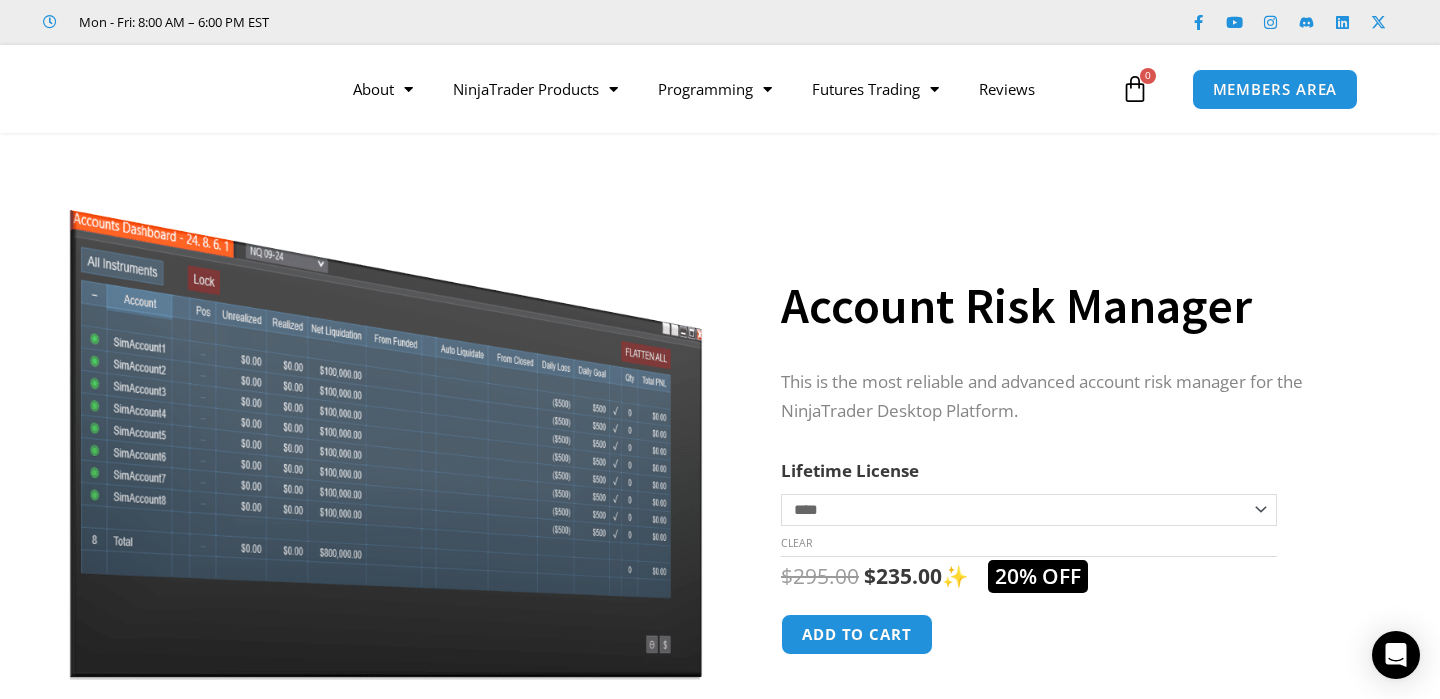 scroll, scrollTop: 0, scrollLeft: 0, axis: both 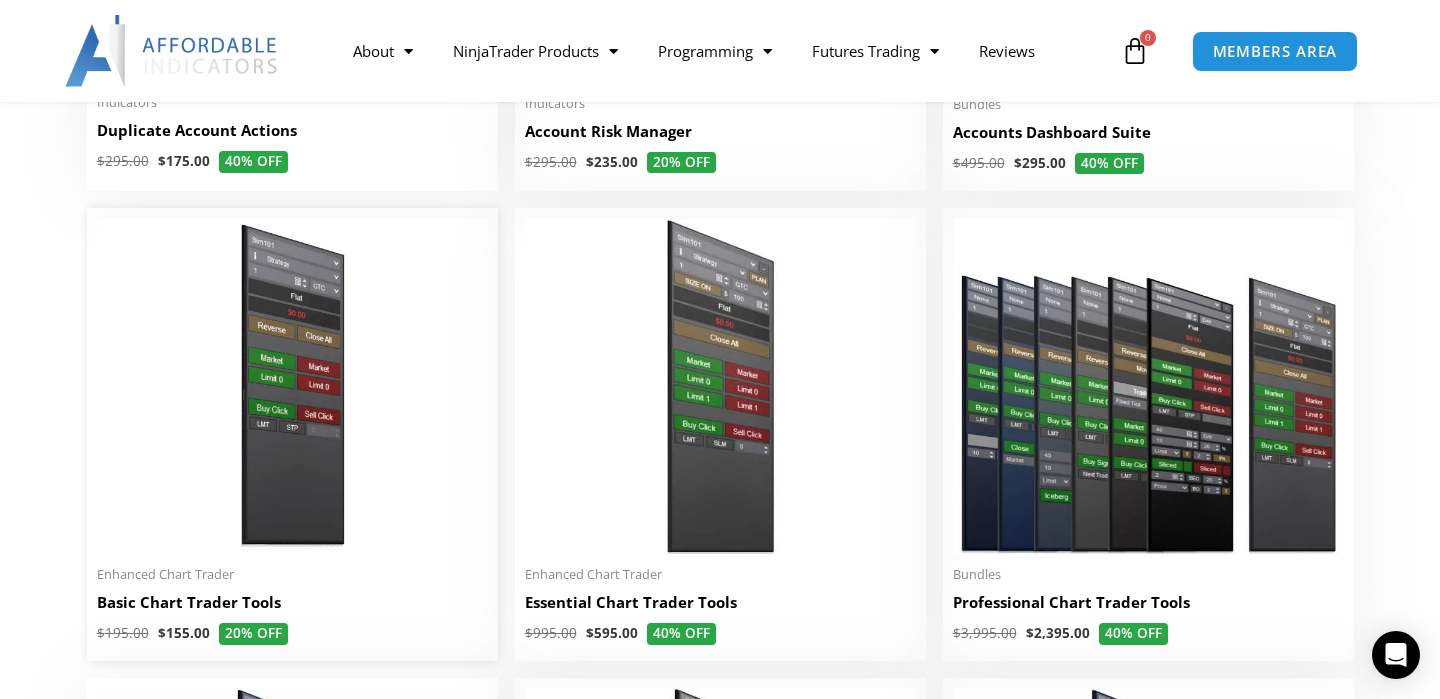 click at bounding box center (292, 386) 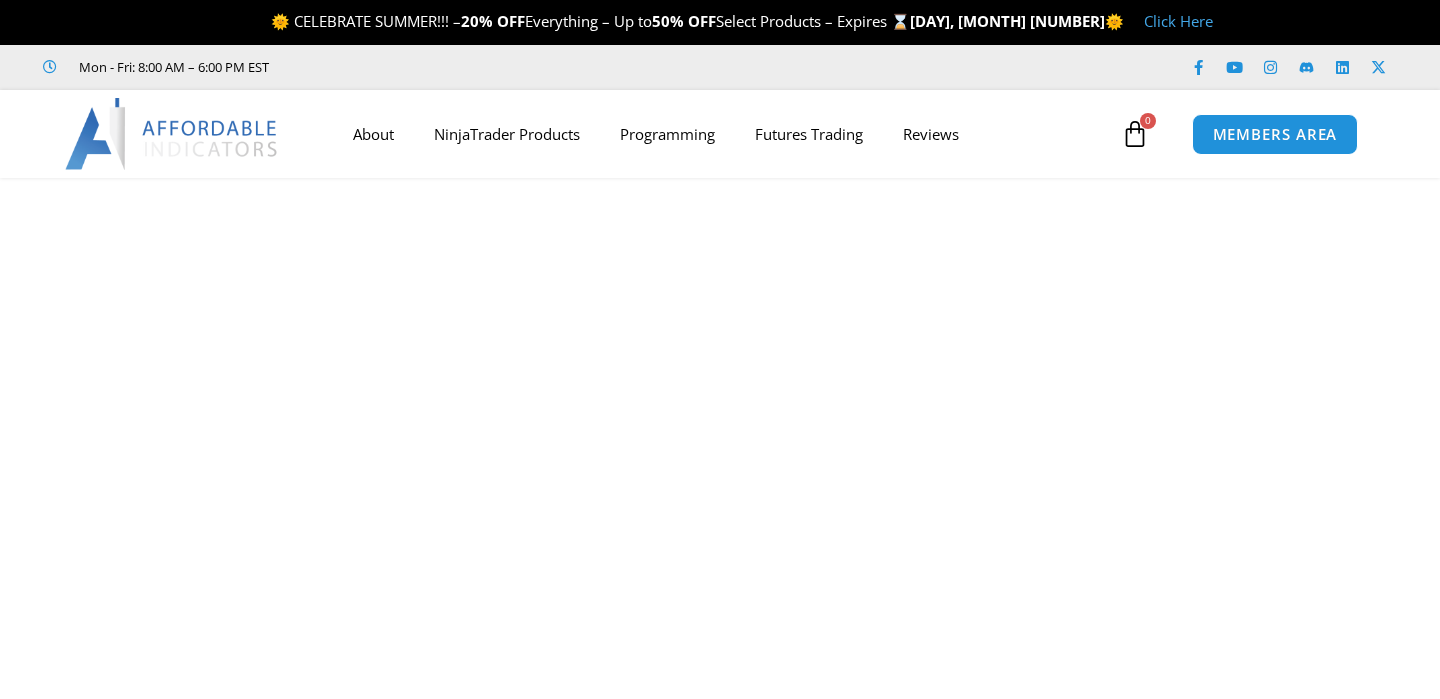 scroll, scrollTop: 0, scrollLeft: 0, axis: both 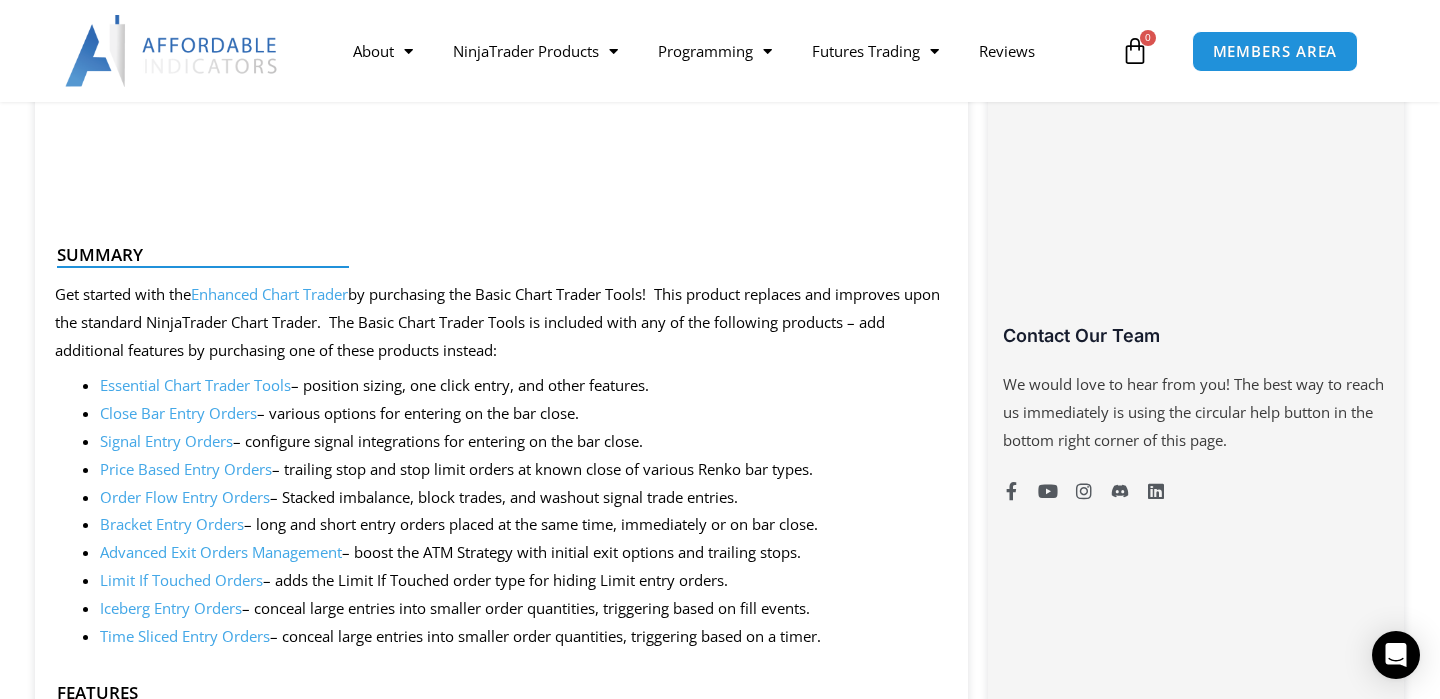 click on "Advanced Exit Orders Management" at bounding box center [221, 552] 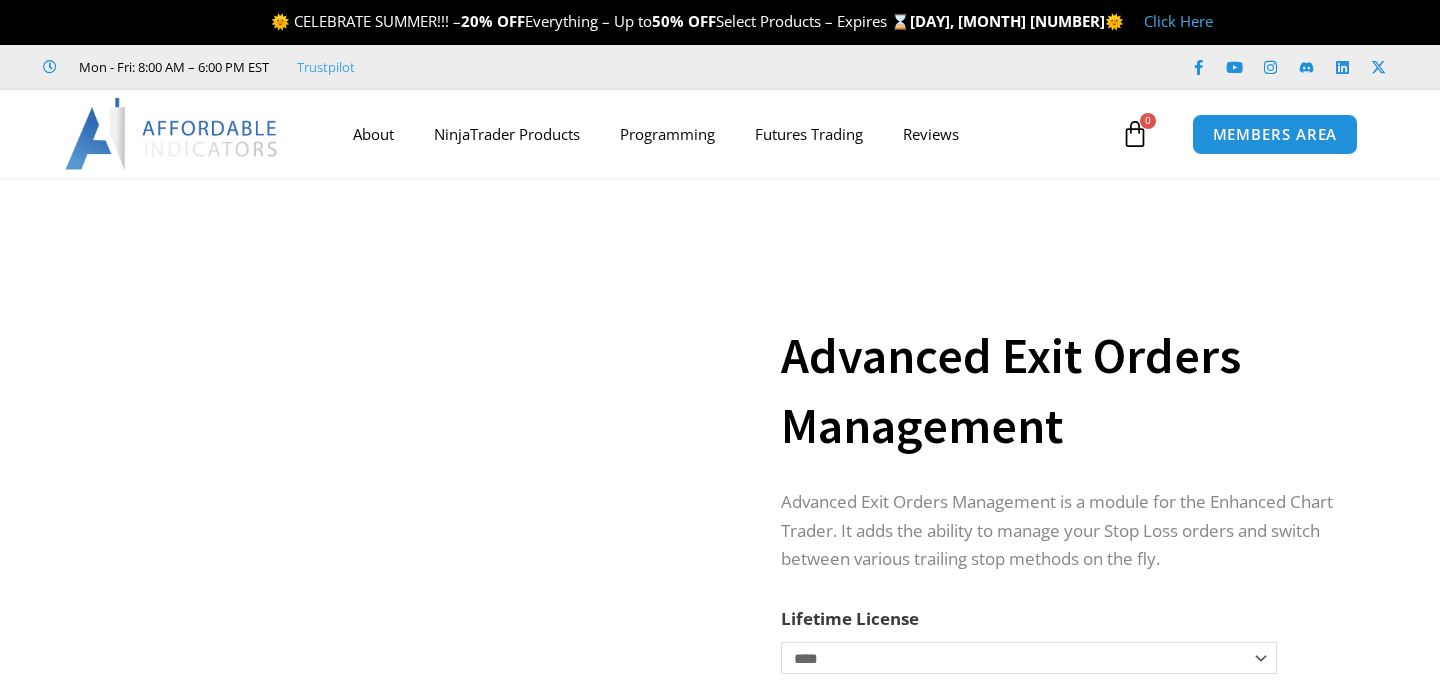 scroll, scrollTop: 0, scrollLeft: 0, axis: both 